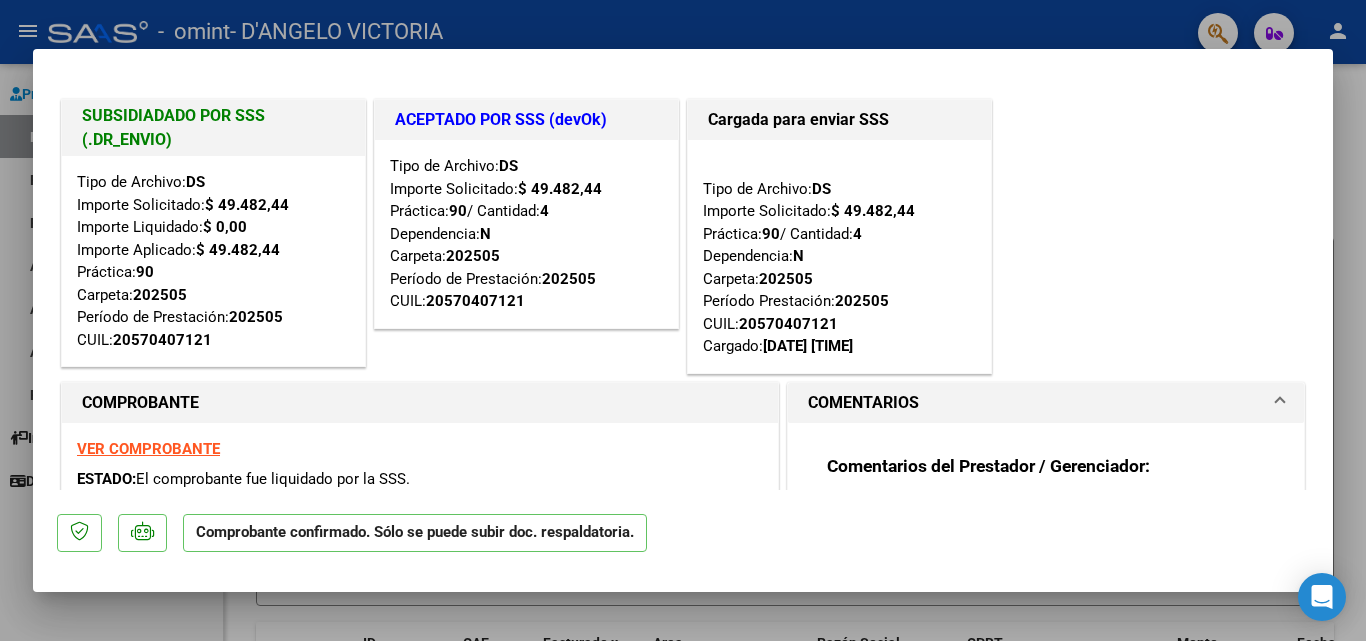 scroll, scrollTop: 0, scrollLeft: 0, axis: both 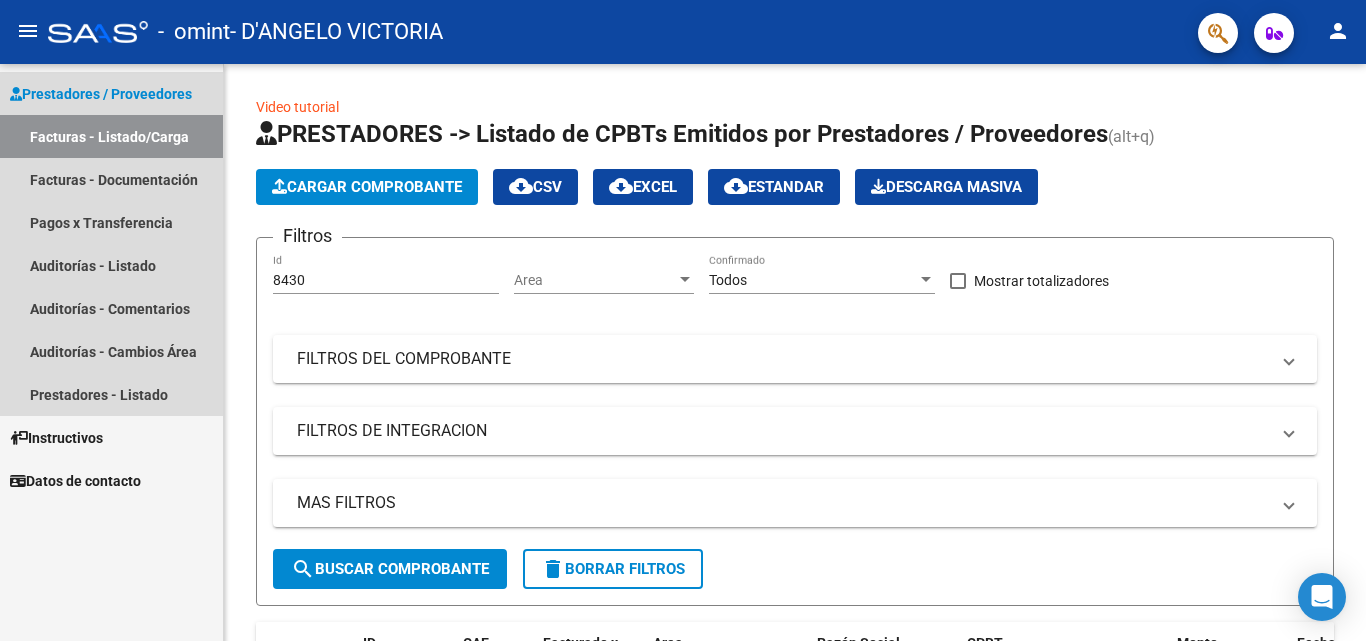 click on "Facturas - Listado/Carga" at bounding box center (111, 136) 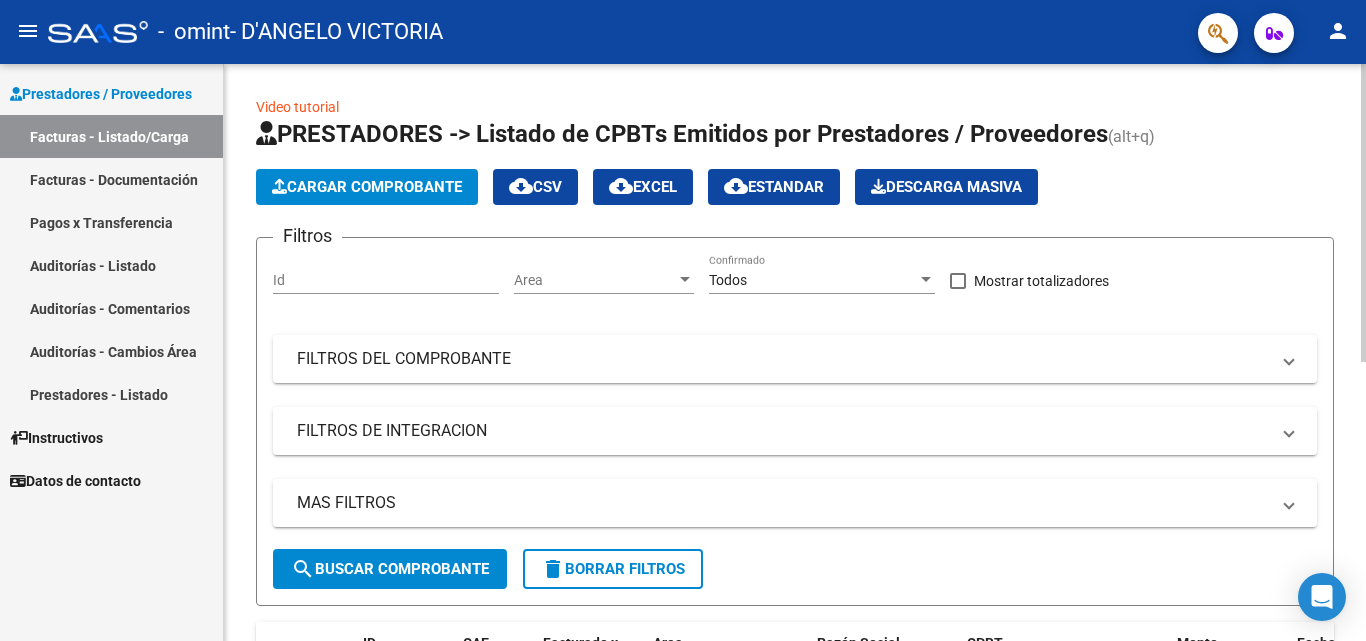 click on "Cargar Comprobante" 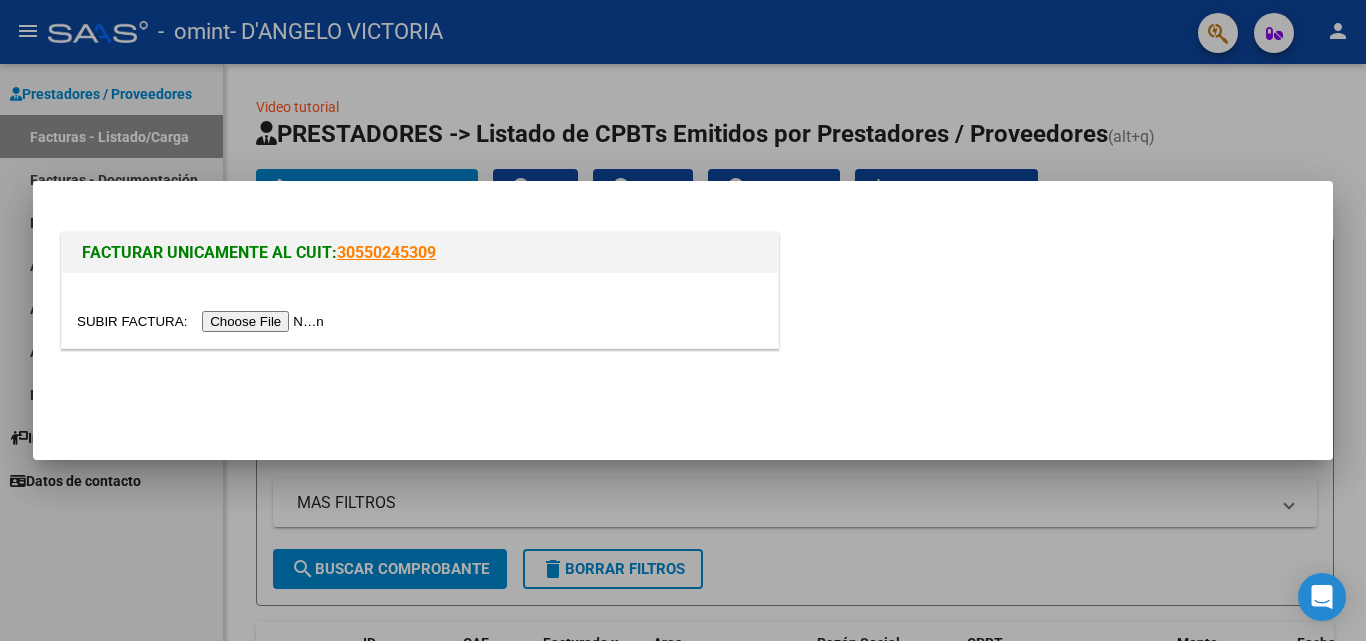 click at bounding box center [203, 321] 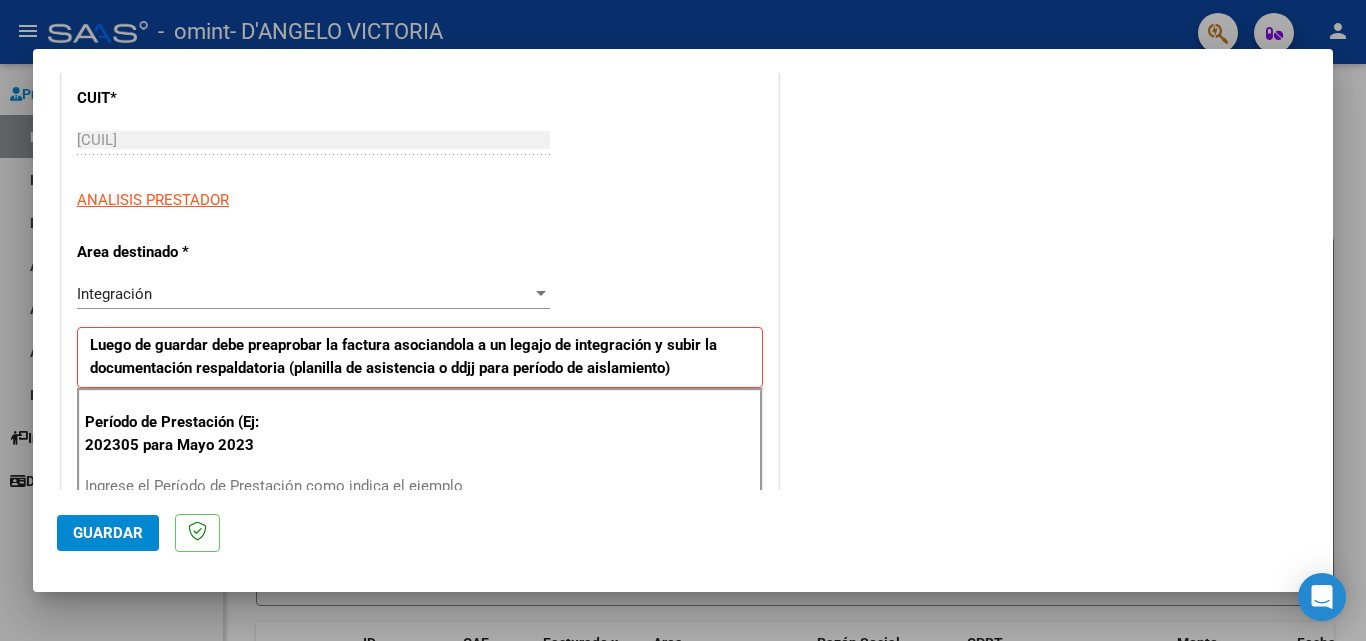 scroll, scrollTop: 307, scrollLeft: 0, axis: vertical 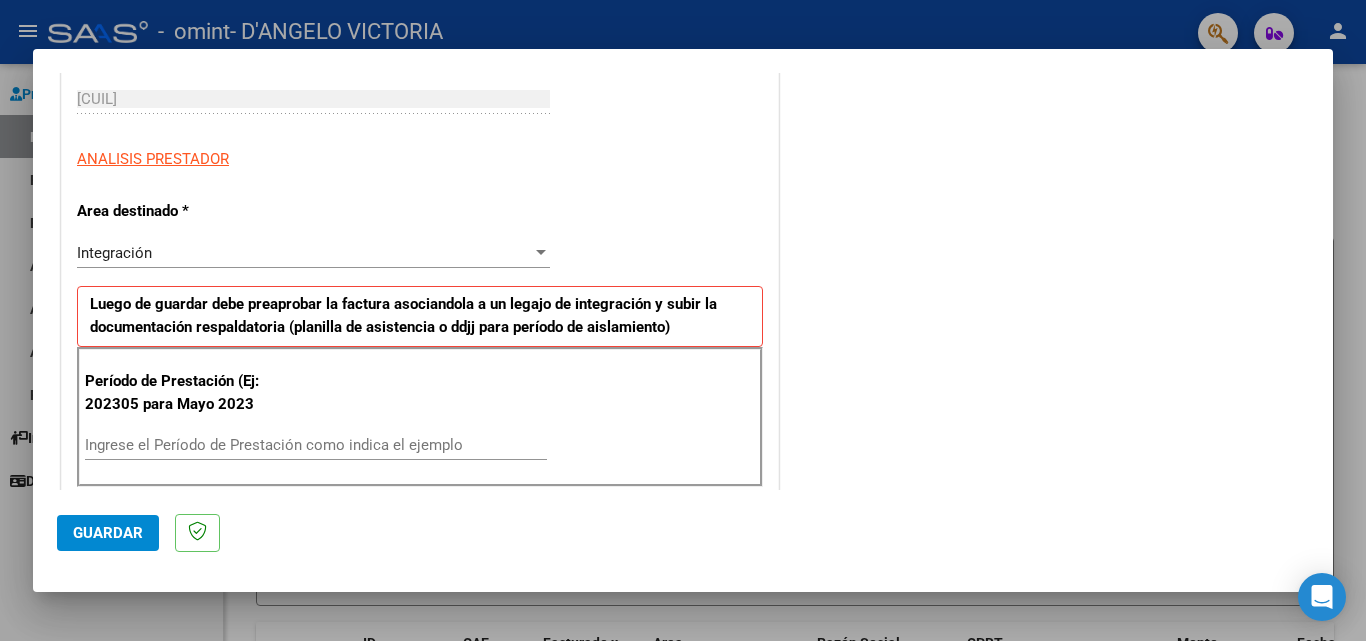 click on "Ingrese el Período de Prestación como indica el ejemplo" at bounding box center [316, 445] 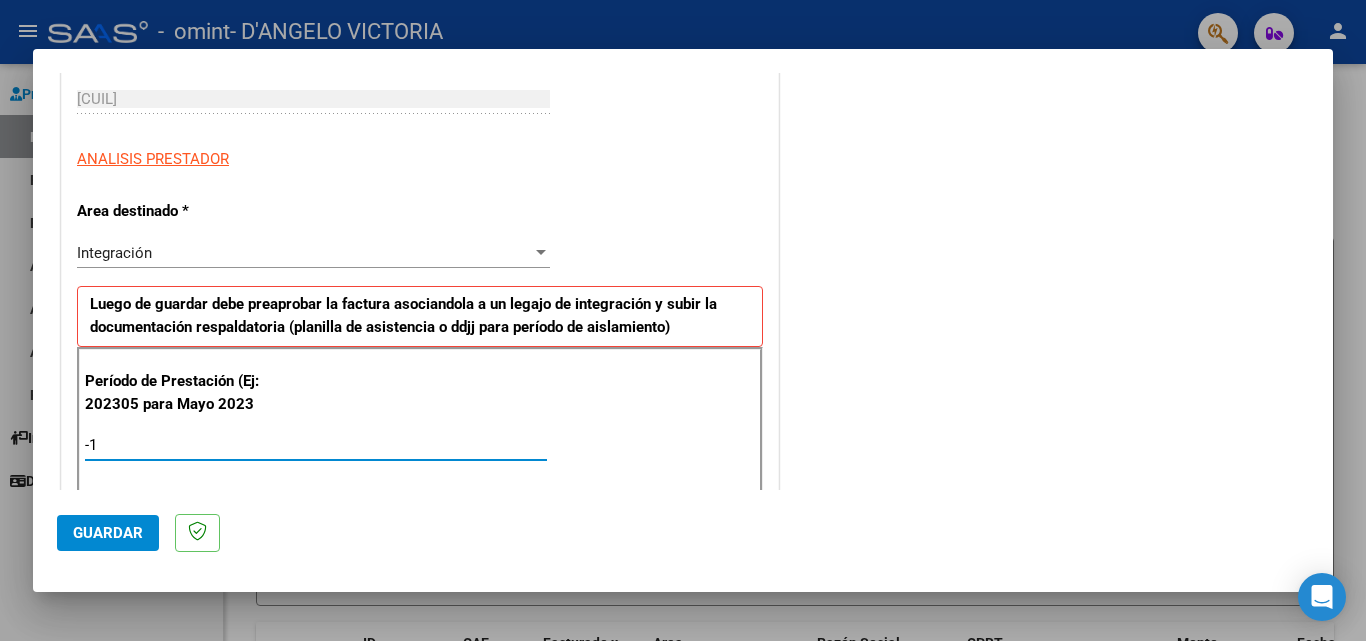 type on "-2" 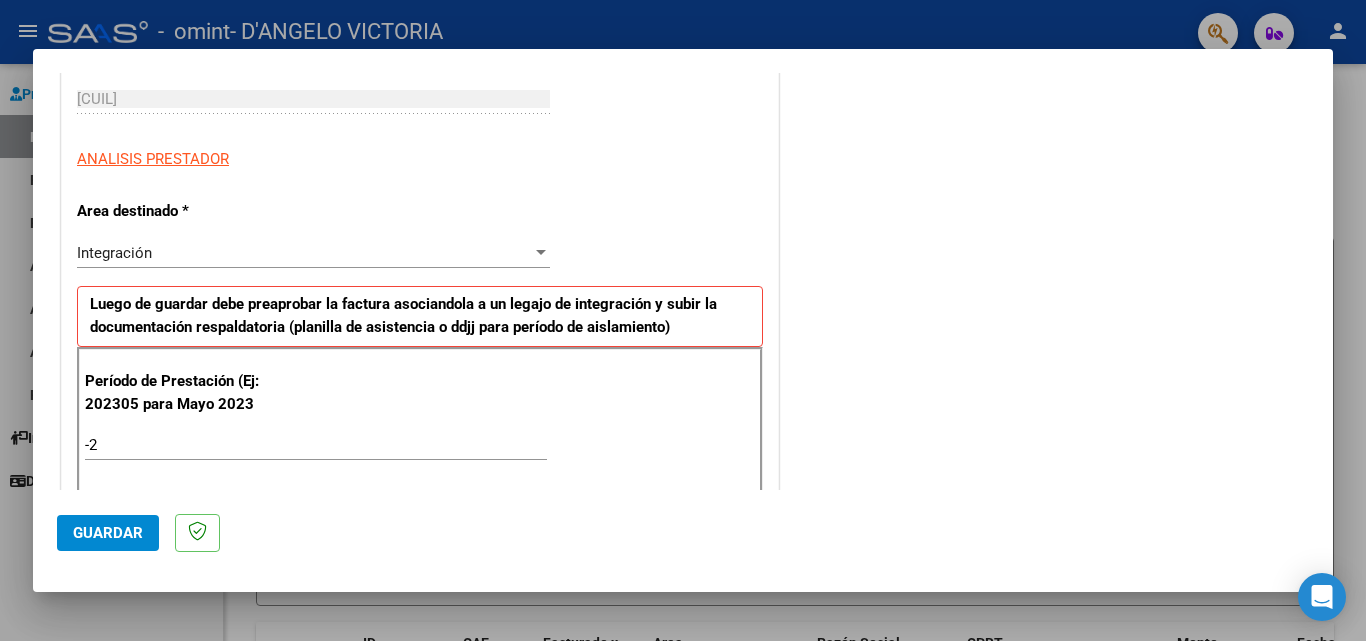 click on "-2 Ingrese el Período de Prestación como indica el ejemplo" at bounding box center (316, 445) 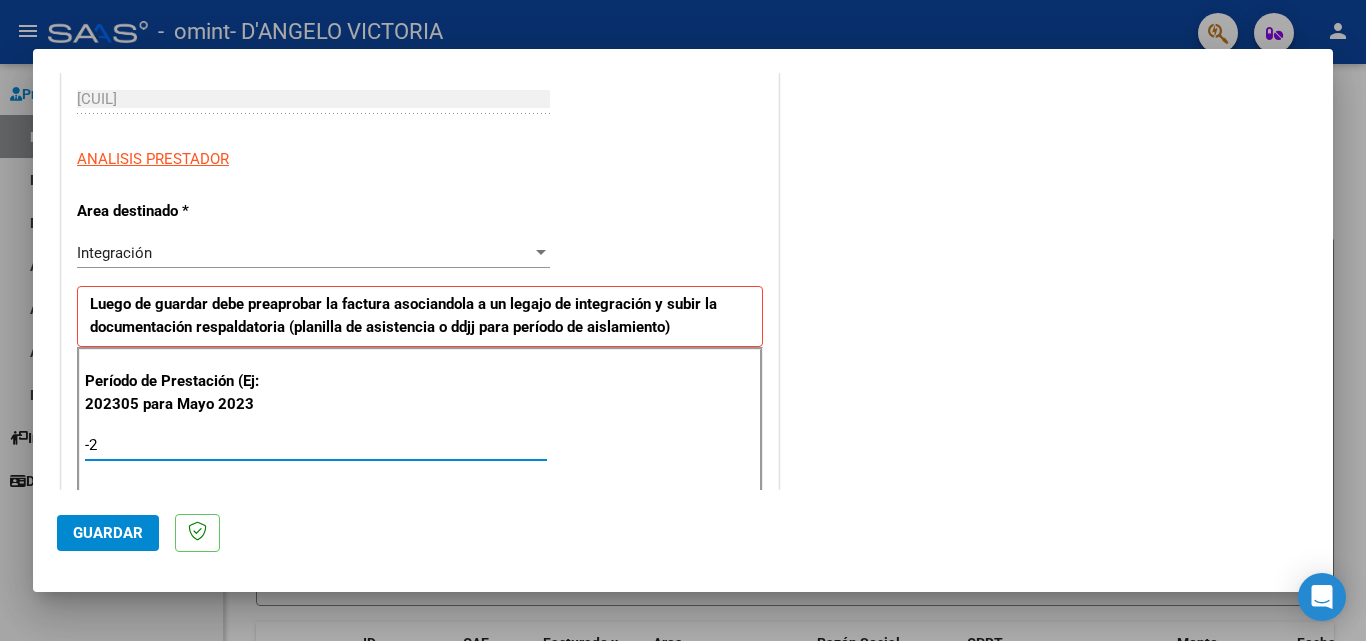 click on "-2" at bounding box center (316, 445) 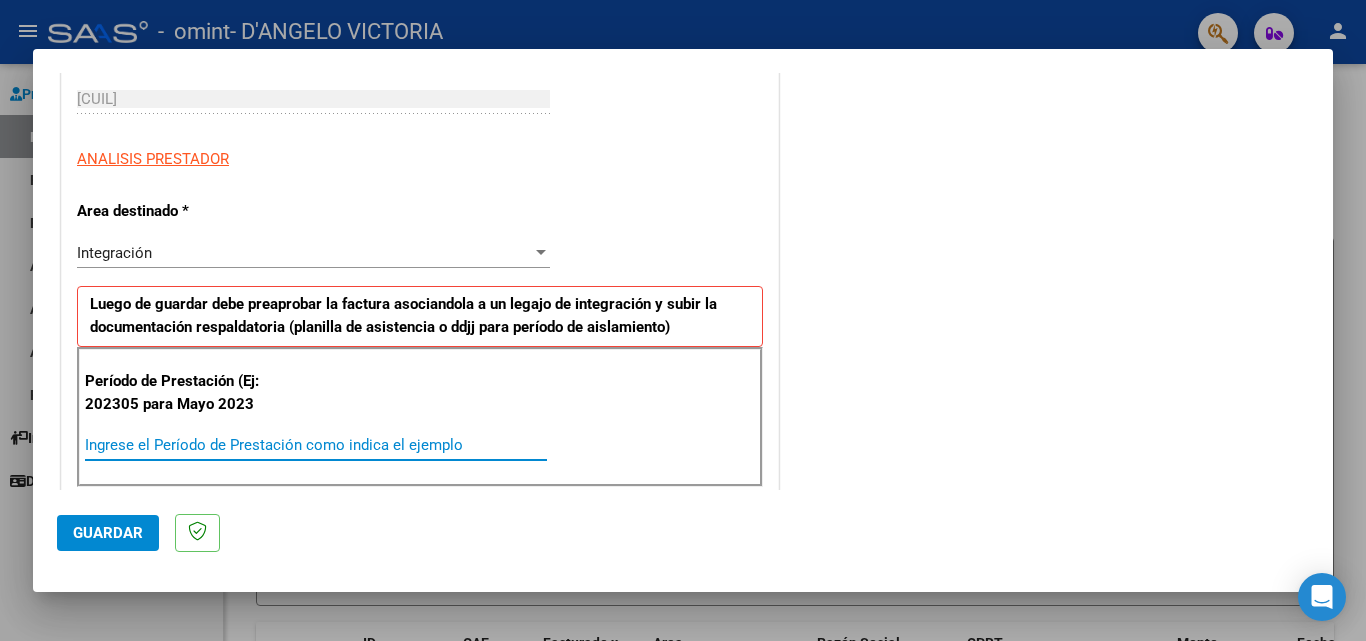 type on "-1" 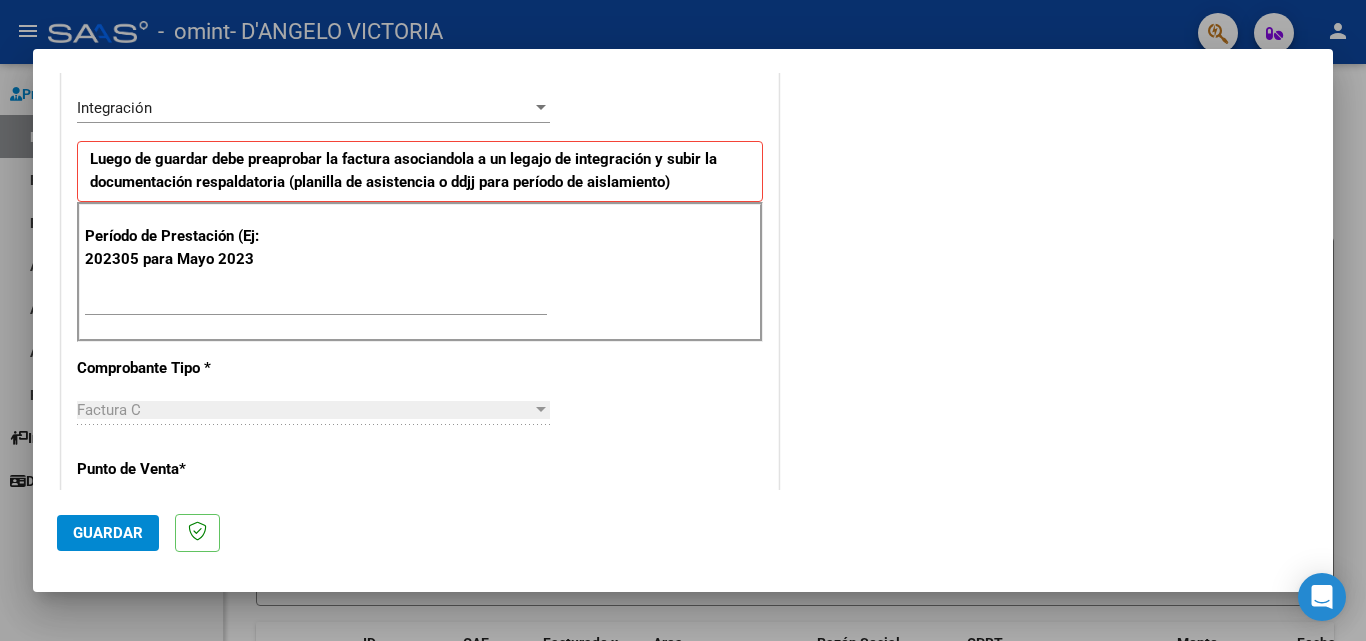 scroll, scrollTop: 551, scrollLeft: 0, axis: vertical 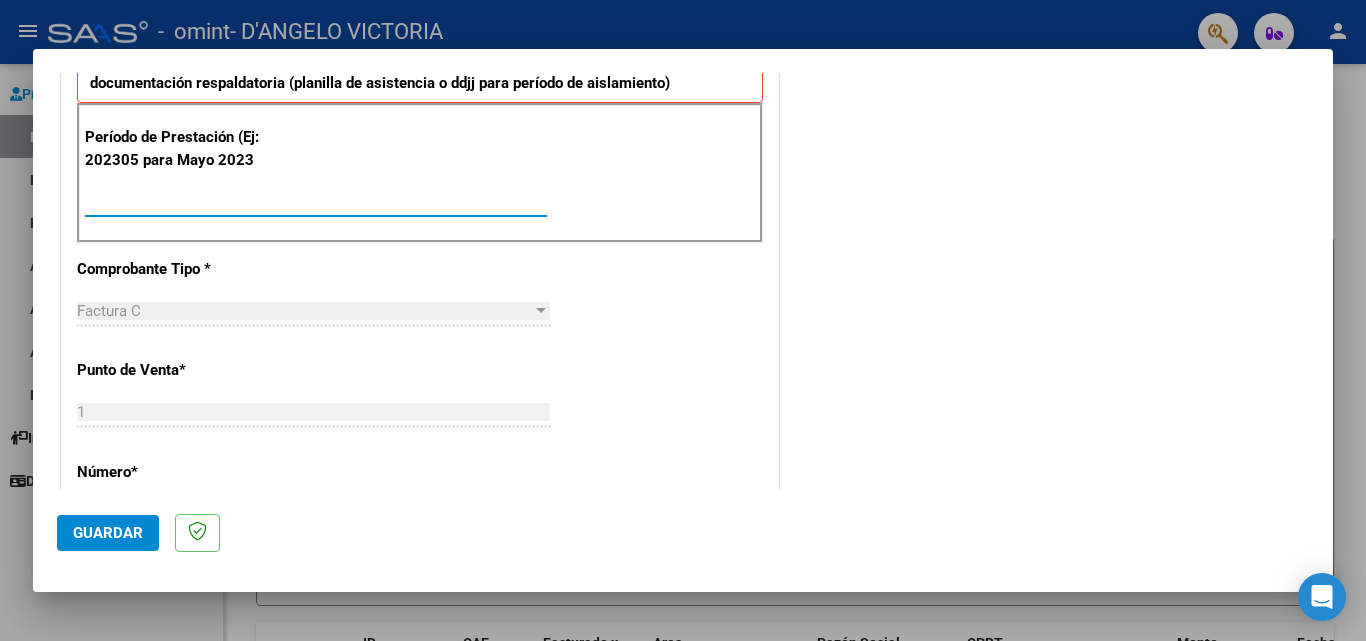 click on "Ingrese el Período de Prestación como indica el ejemplo" at bounding box center [316, 201] 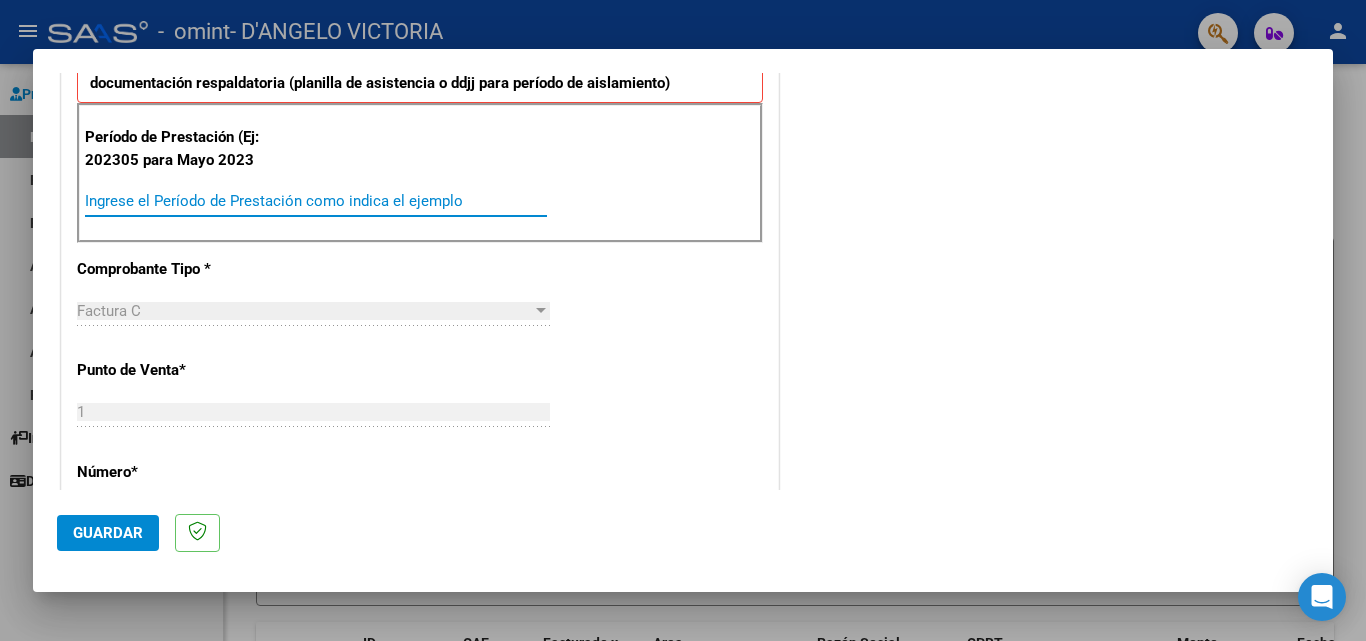 type on "7" 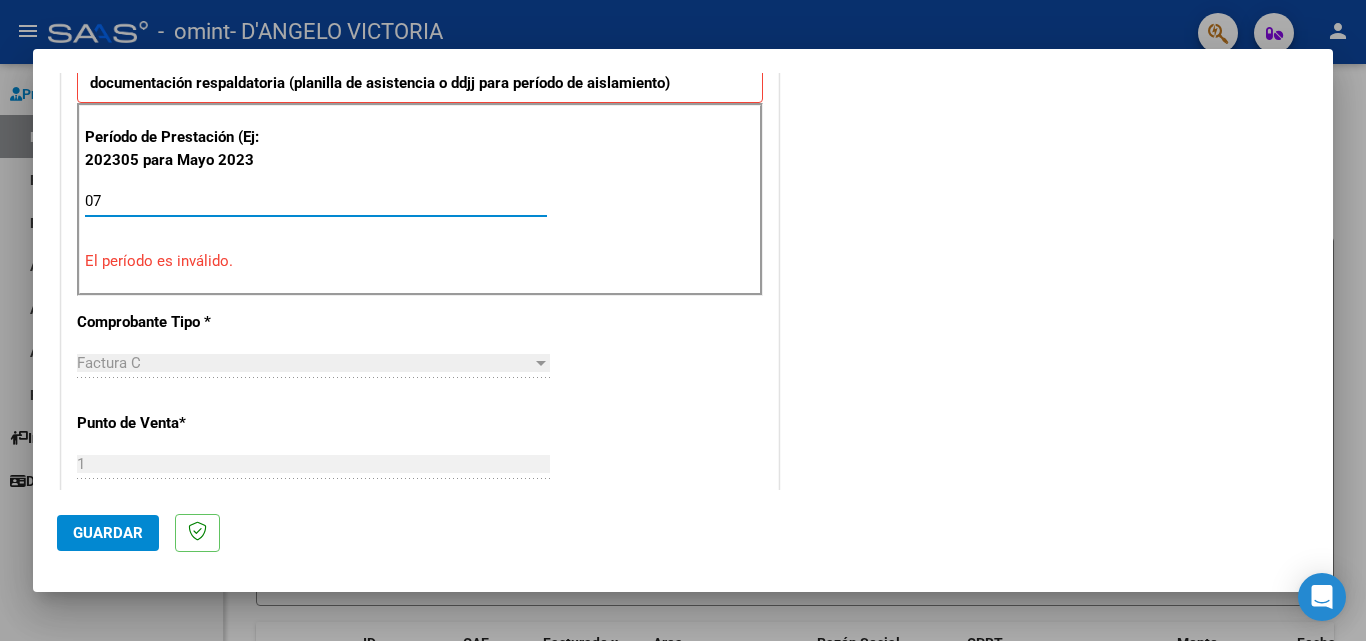 type on "0" 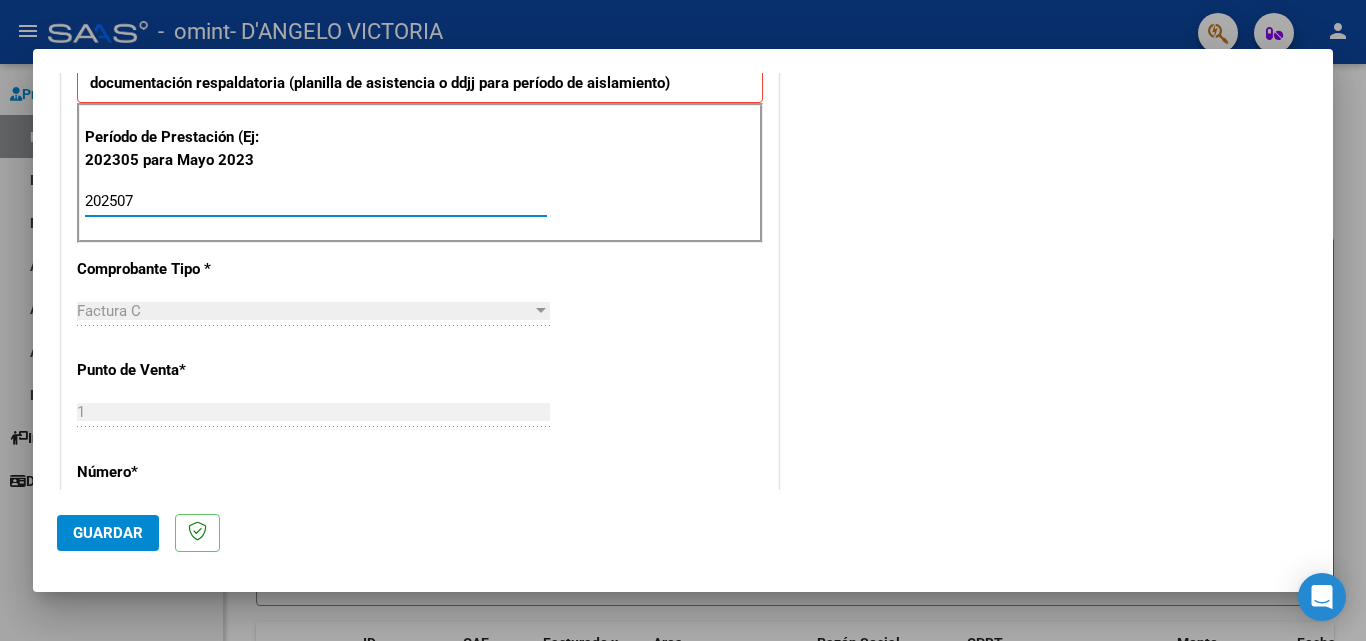 type on "202507" 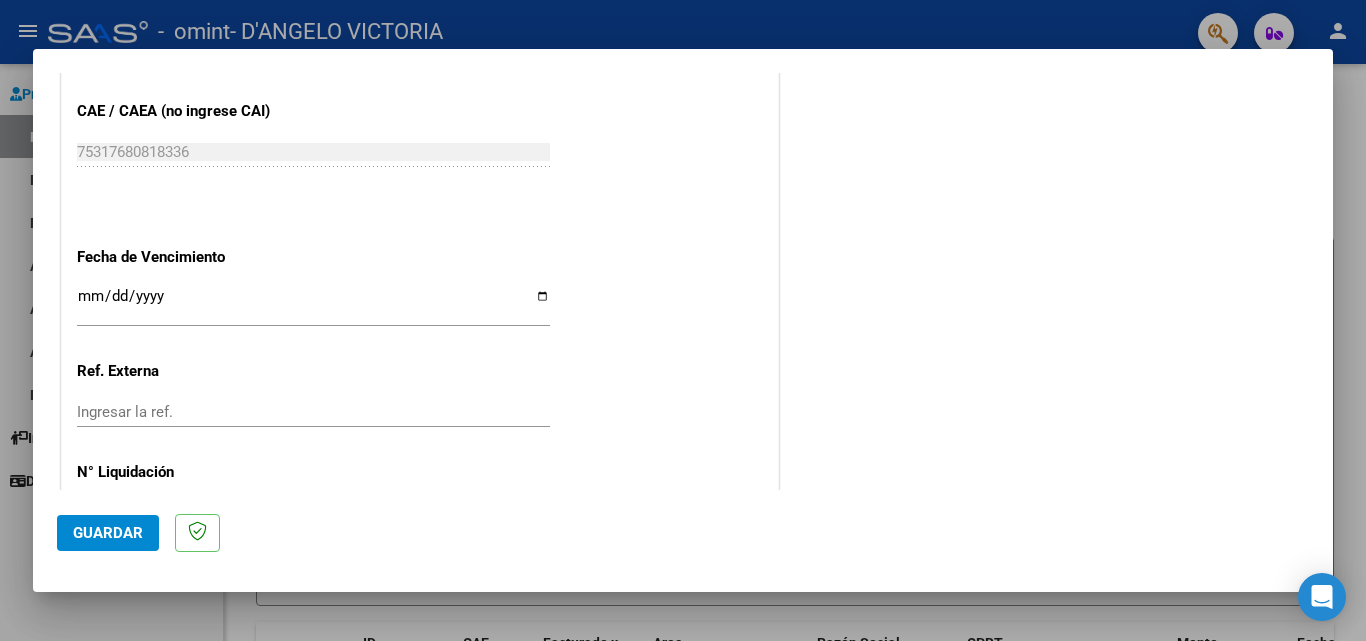 scroll, scrollTop: 1242, scrollLeft: 0, axis: vertical 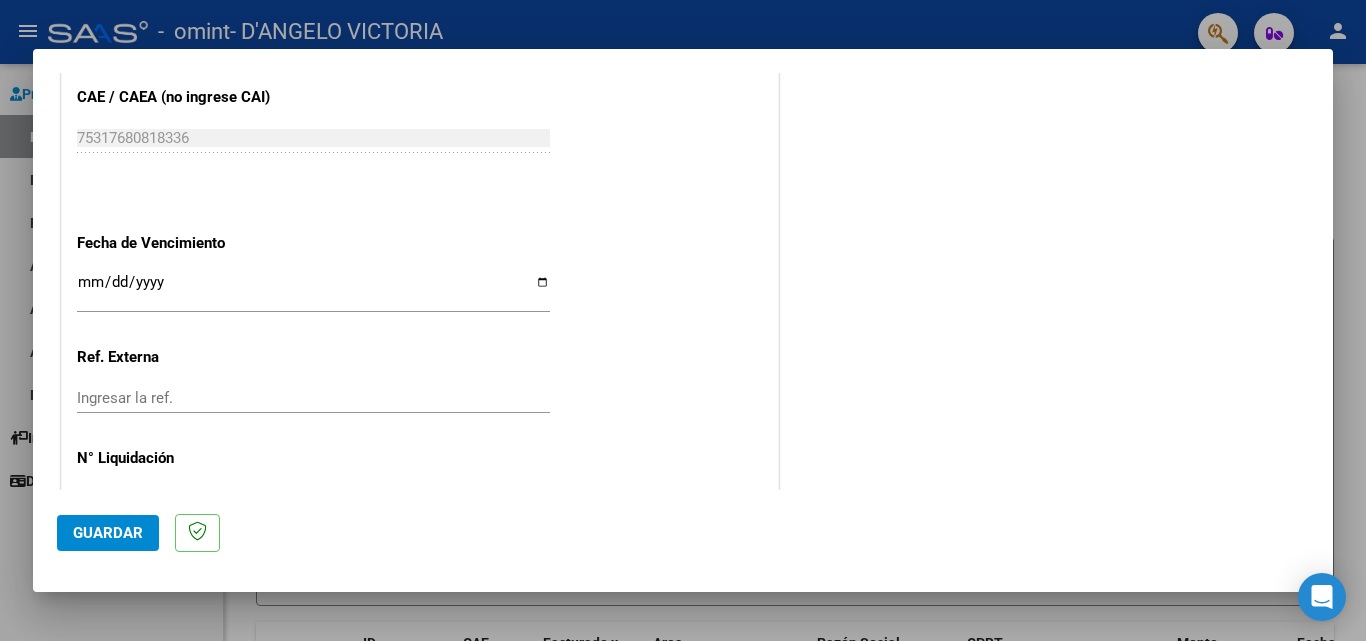 click on "Ingresar la fecha" at bounding box center [313, 290] 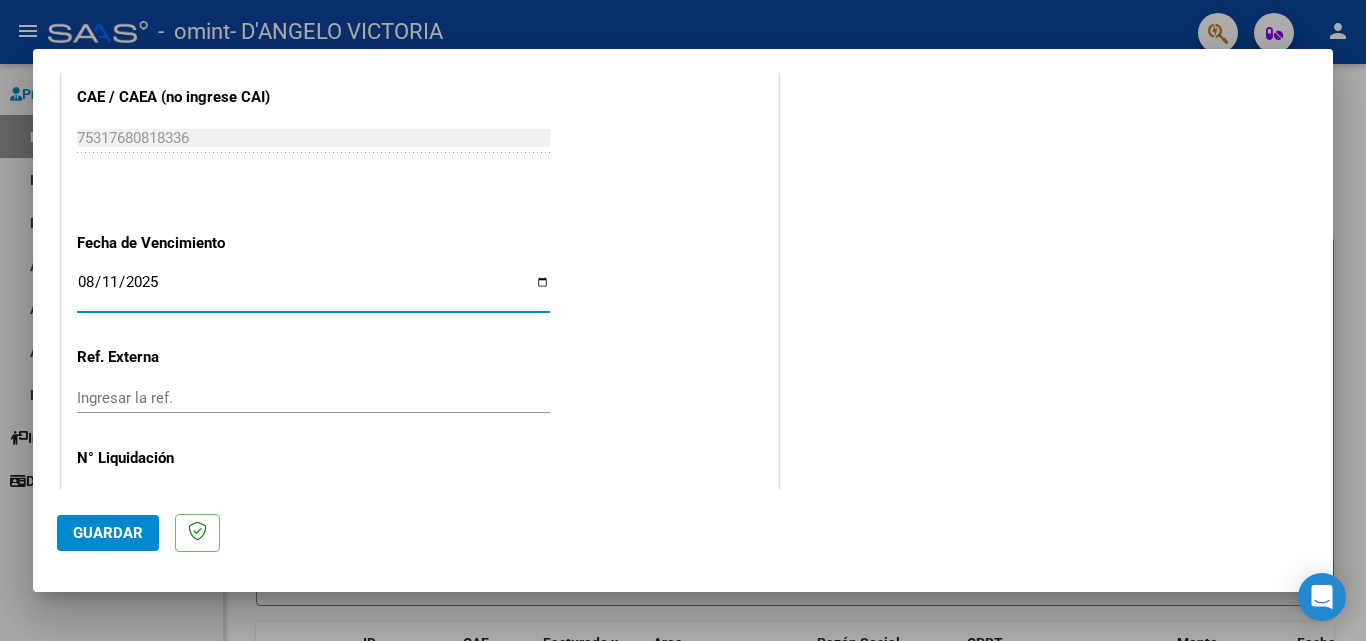 type on "2025-08-11" 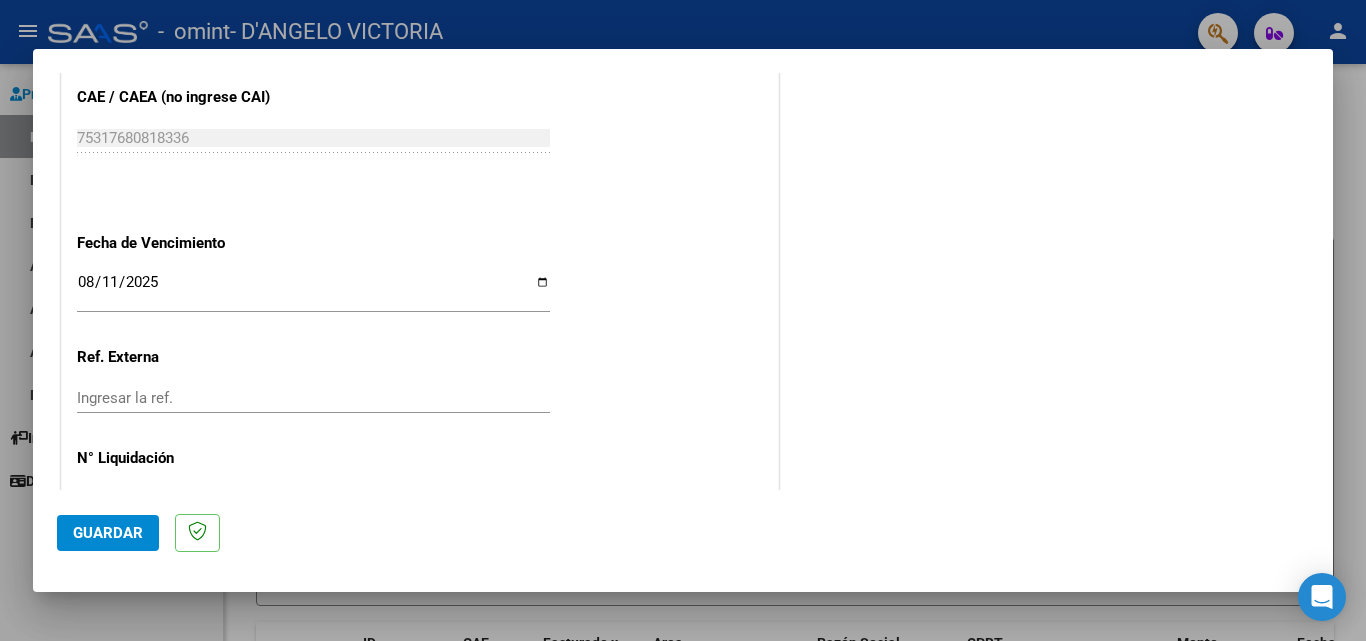 scroll, scrollTop: 1305, scrollLeft: 0, axis: vertical 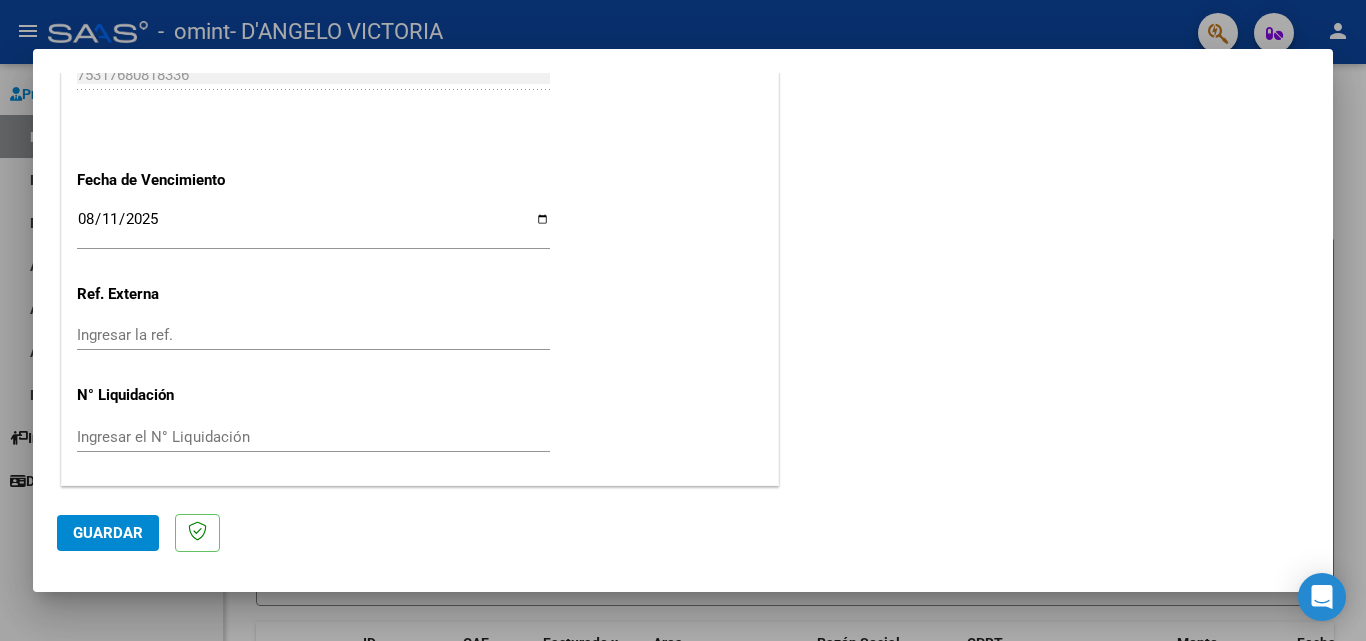 click on "Guardar" 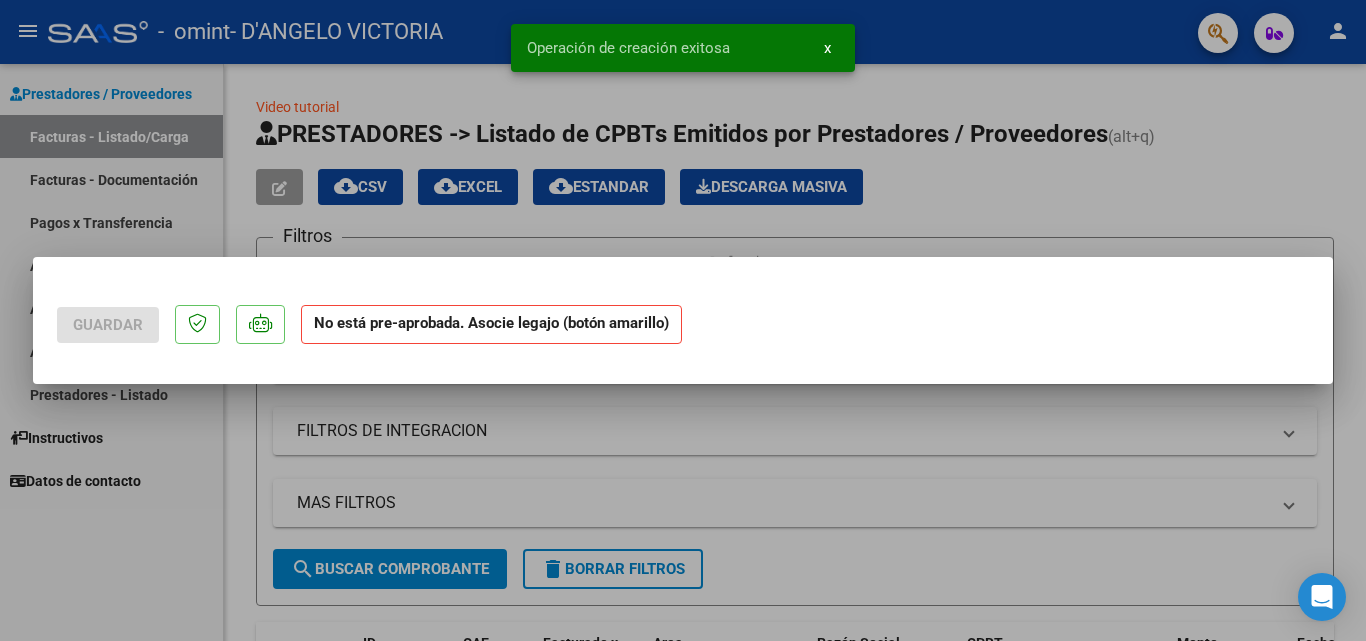 scroll, scrollTop: 0, scrollLeft: 0, axis: both 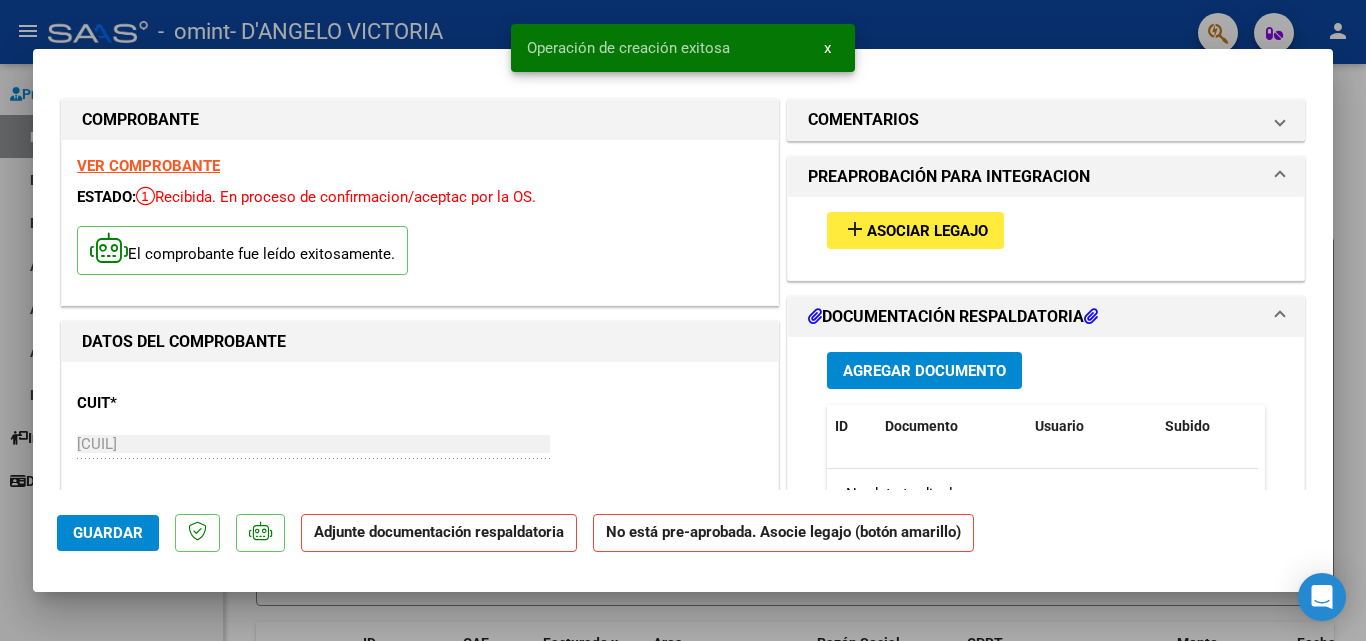 click on "Agregar Documento" at bounding box center [924, 371] 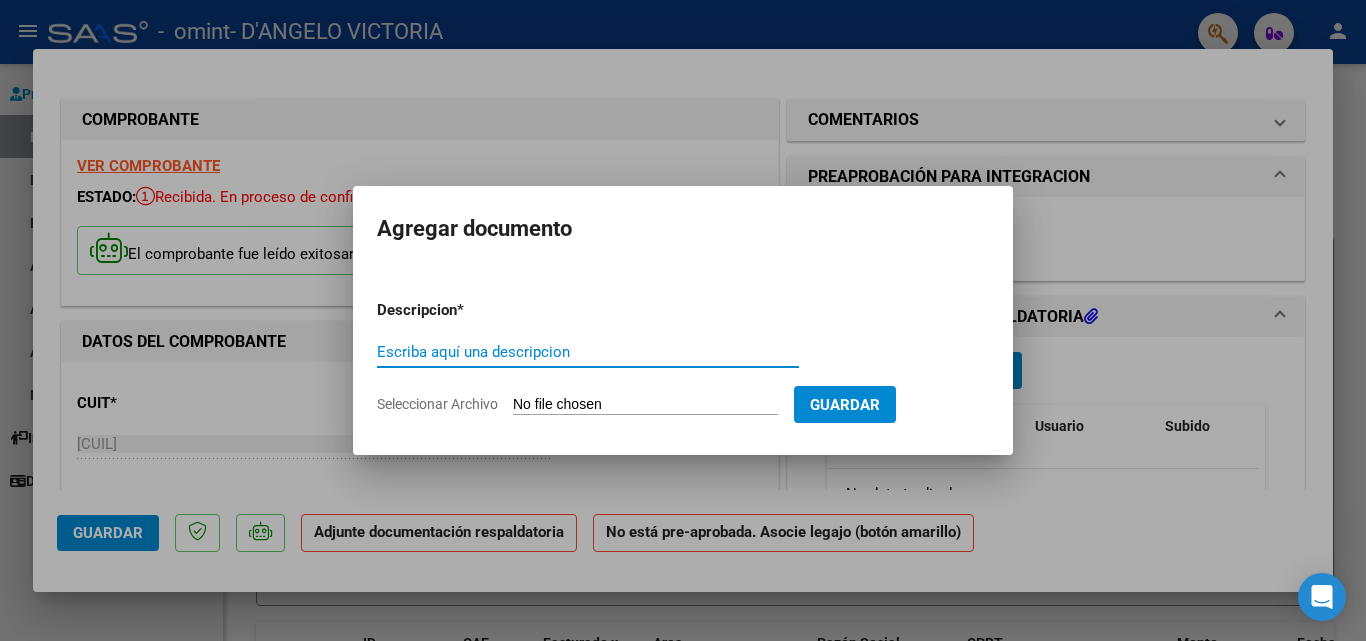 click at bounding box center (683, 320) 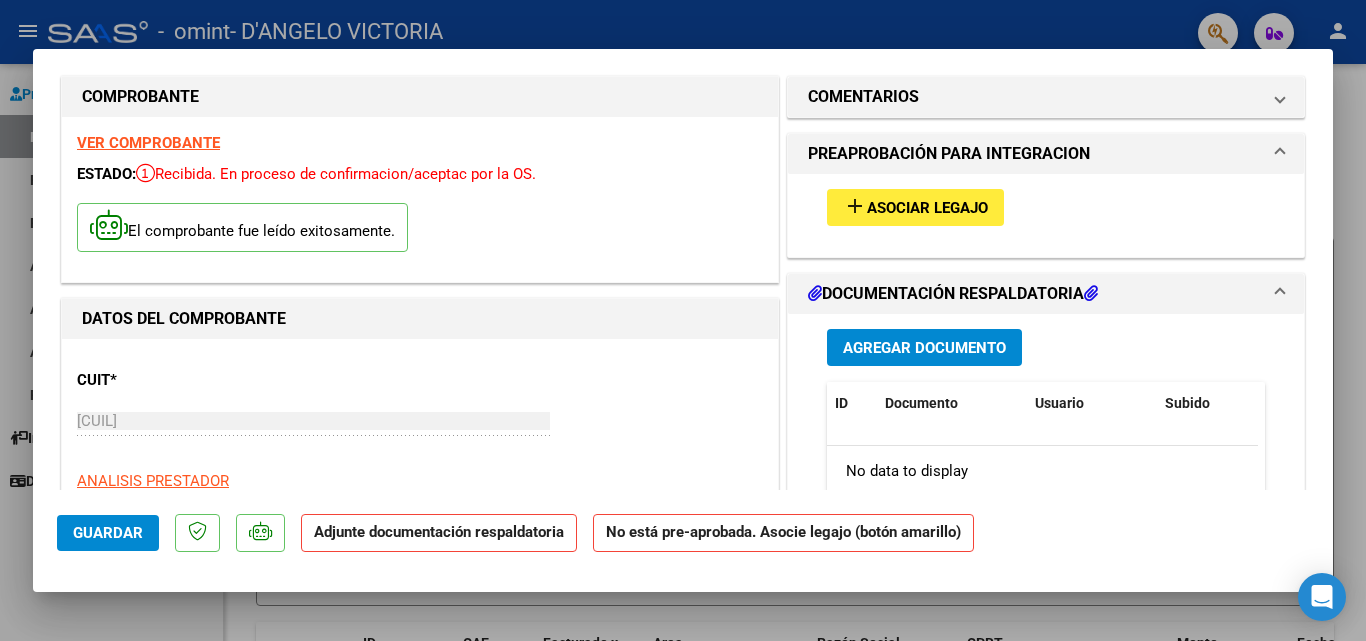 scroll, scrollTop: 9, scrollLeft: 0, axis: vertical 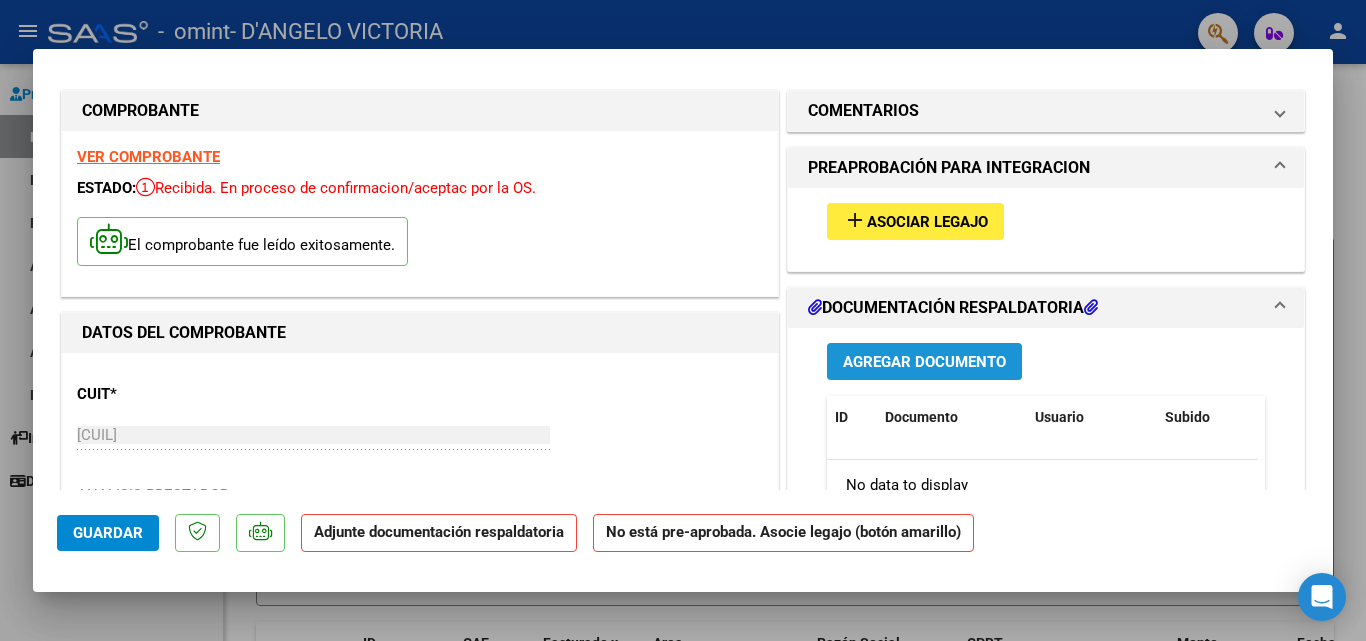 click on "Agregar Documento" at bounding box center (924, 362) 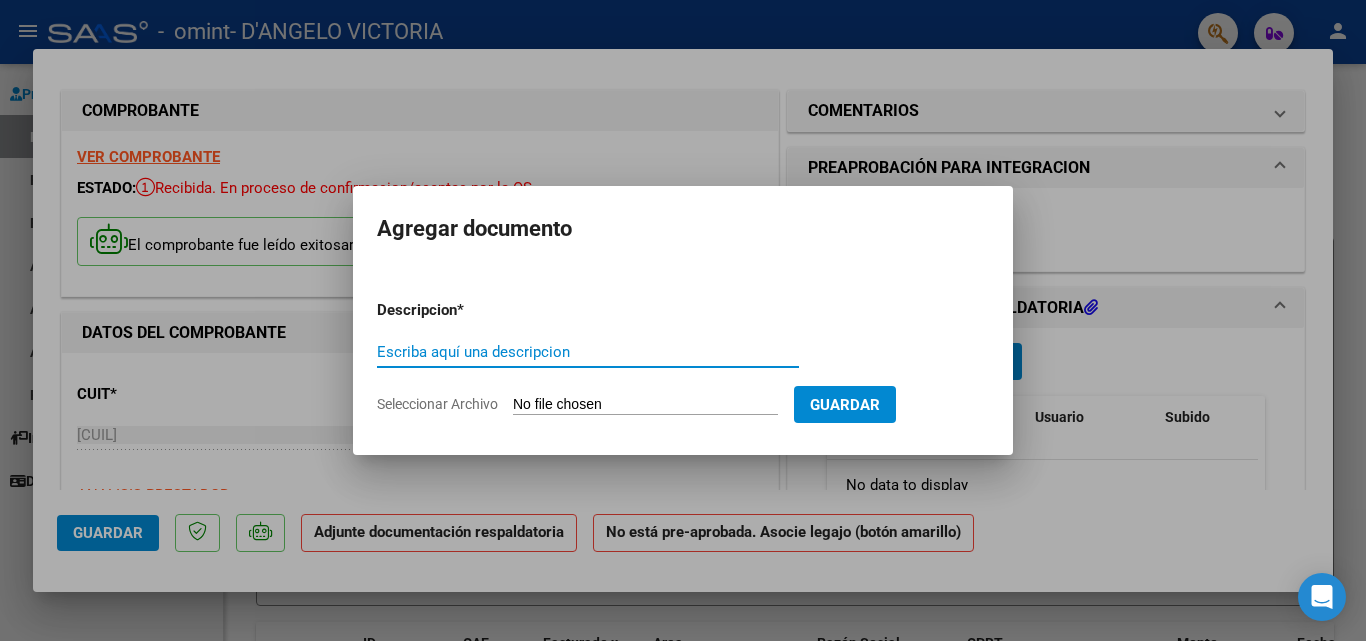 click on "Seleccionar Archivo" at bounding box center (645, 405) 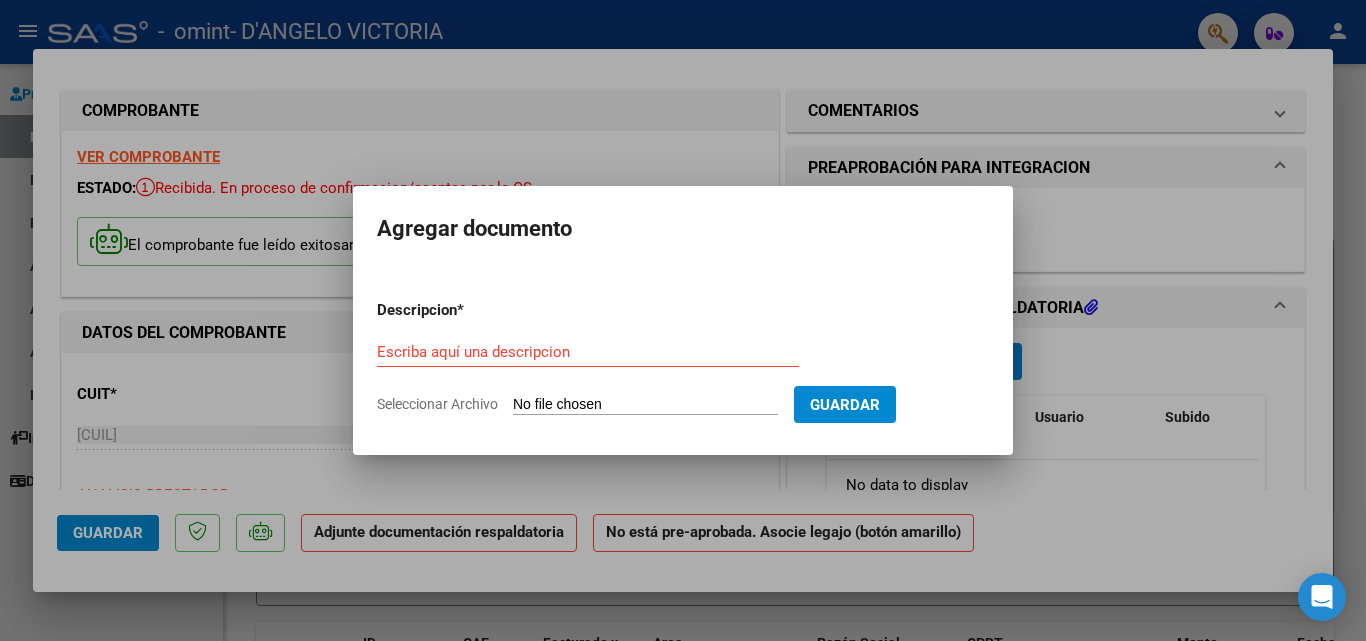 type on "C:\fakepath\asistencia Beni julio.pdf" 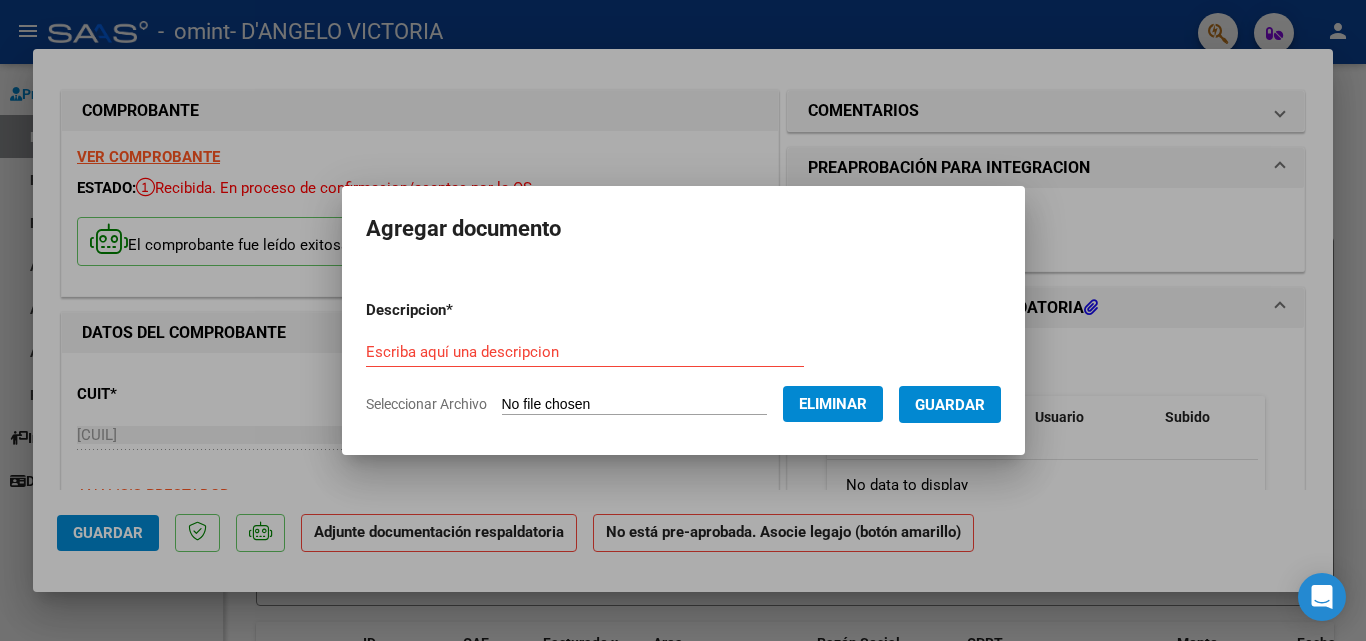 click on "Guardar" at bounding box center [950, 405] 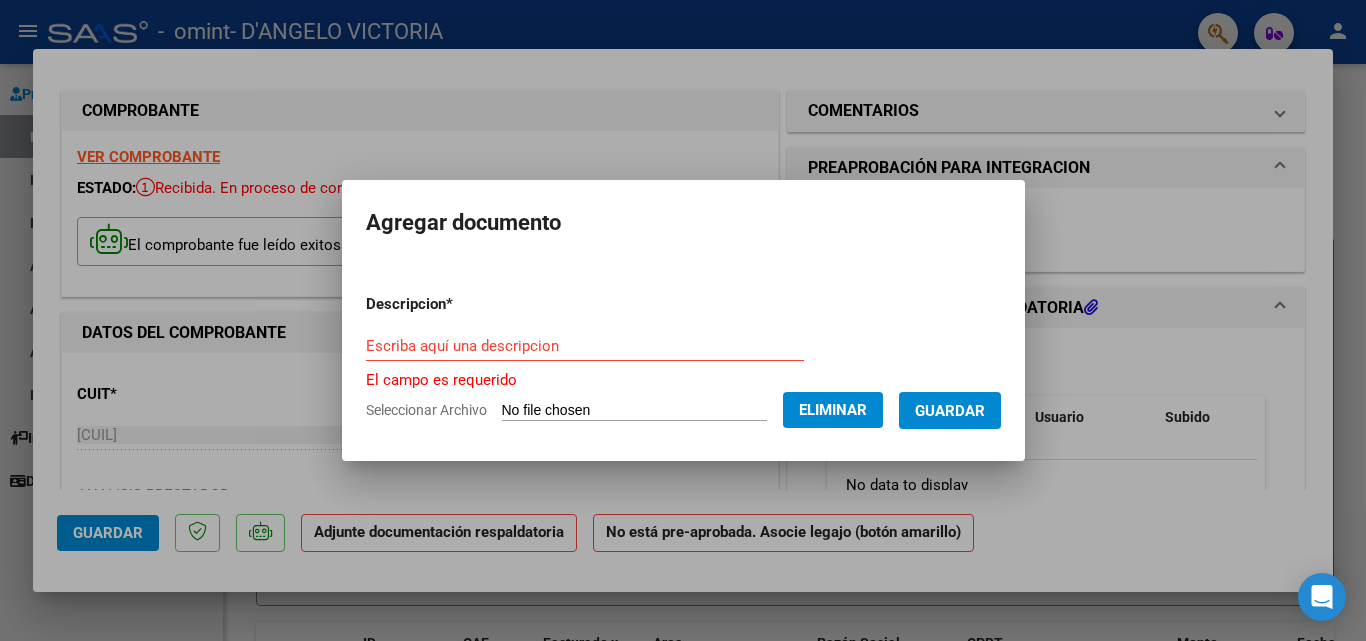 click on "Escriba aquí una descripcion" at bounding box center [585, 355] 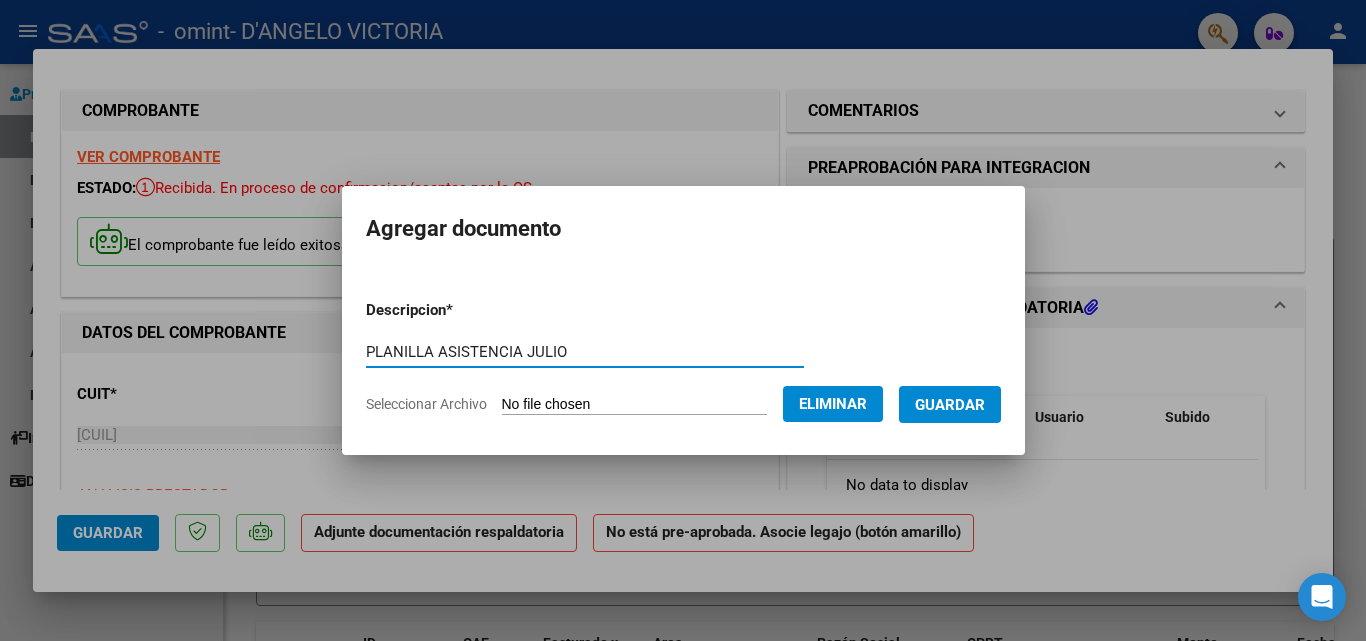 type on "PLANILLA ASISTENCIA JULIO" 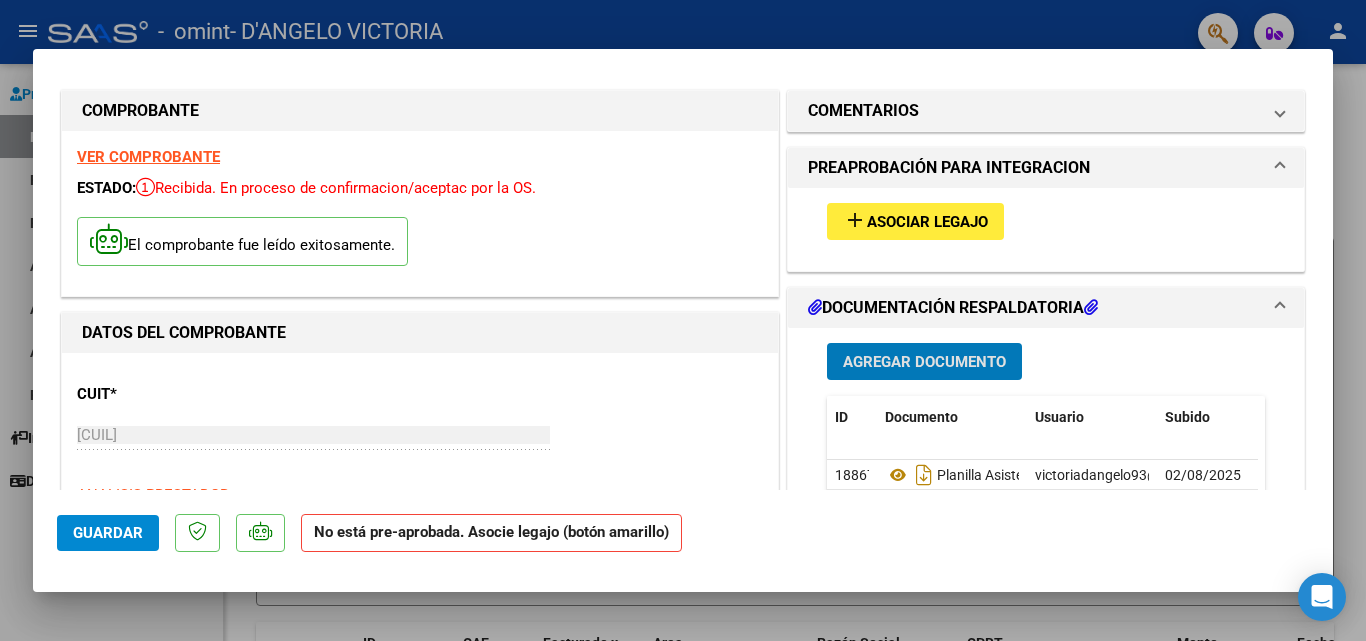 click on "Asociar Legajo" at bounding box center [927, 222] 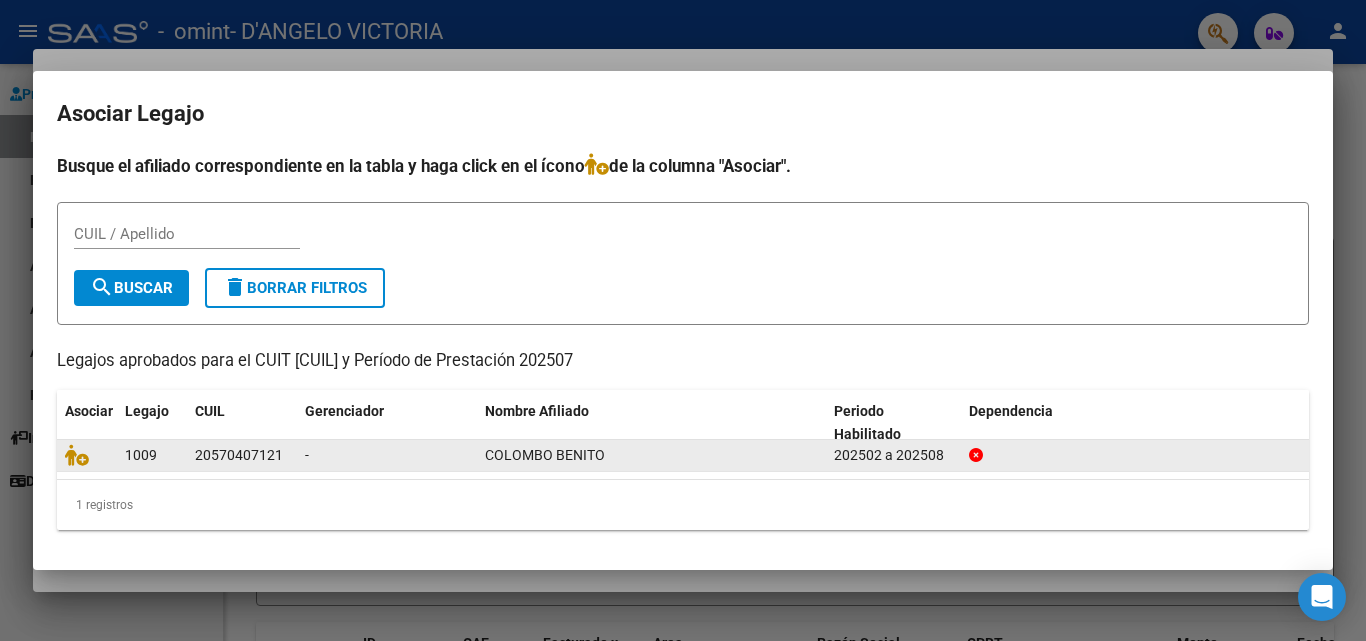 click on "1009" 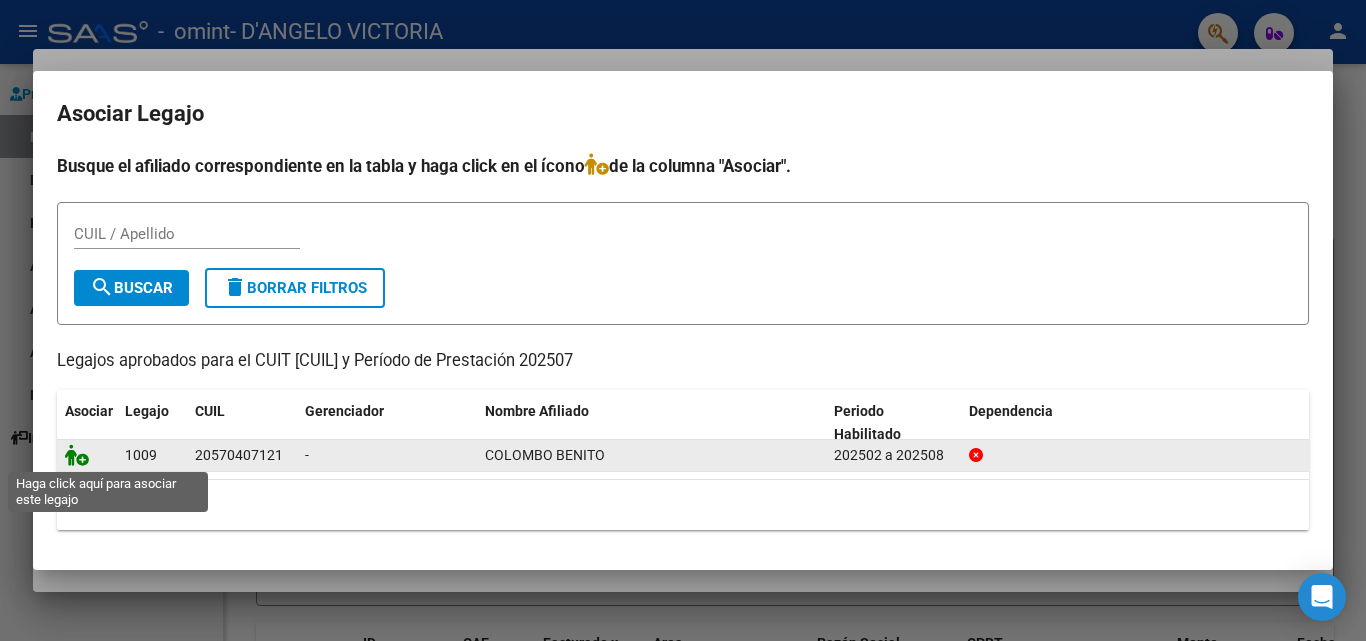 click 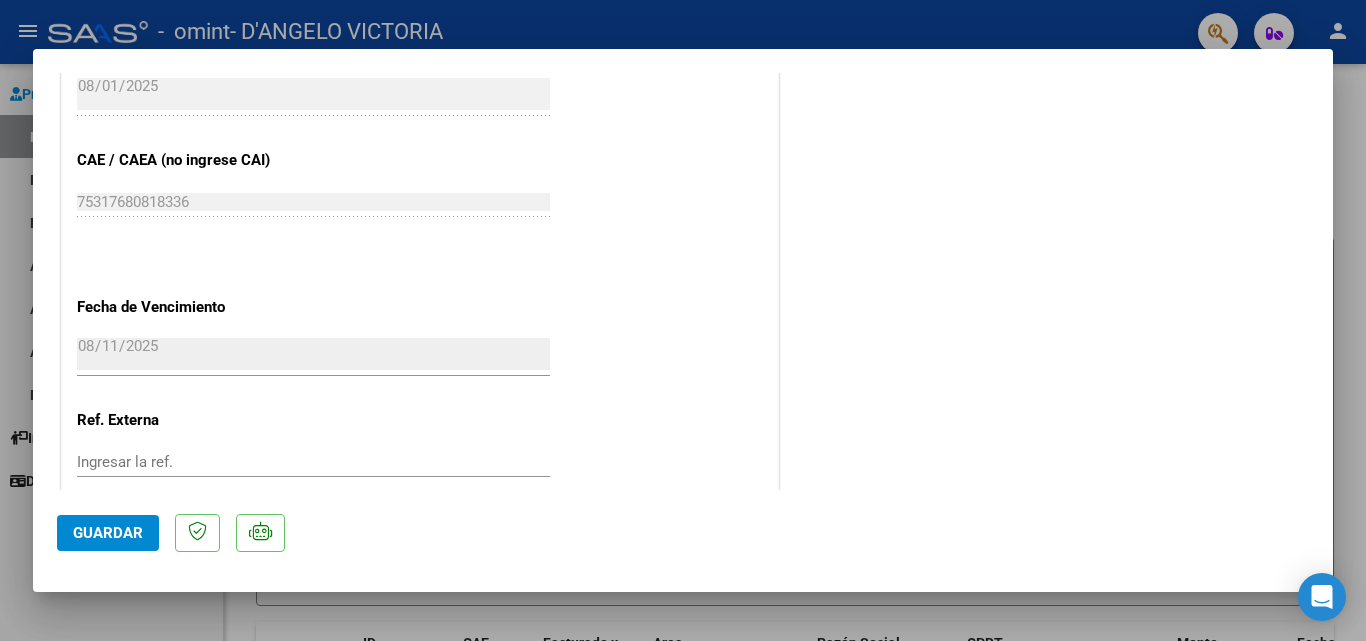 scroll, scrollTop: 1373, scrollLeft: 0, axis: vertical 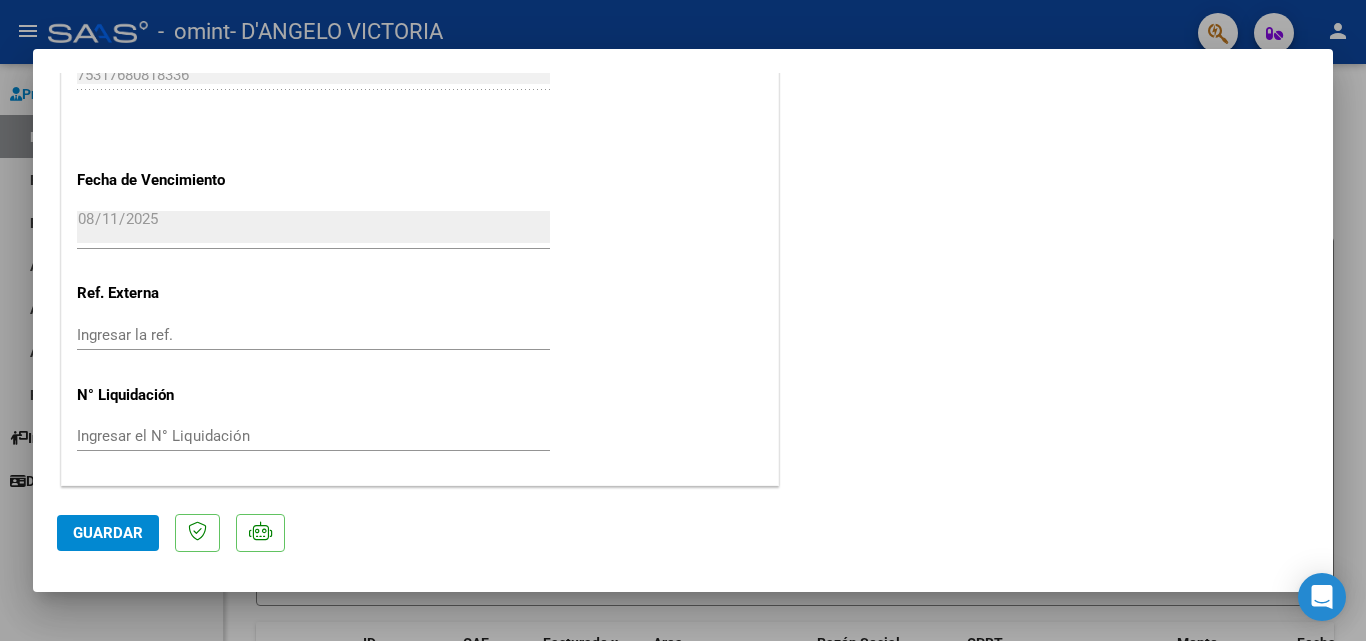 click on "Guardar" 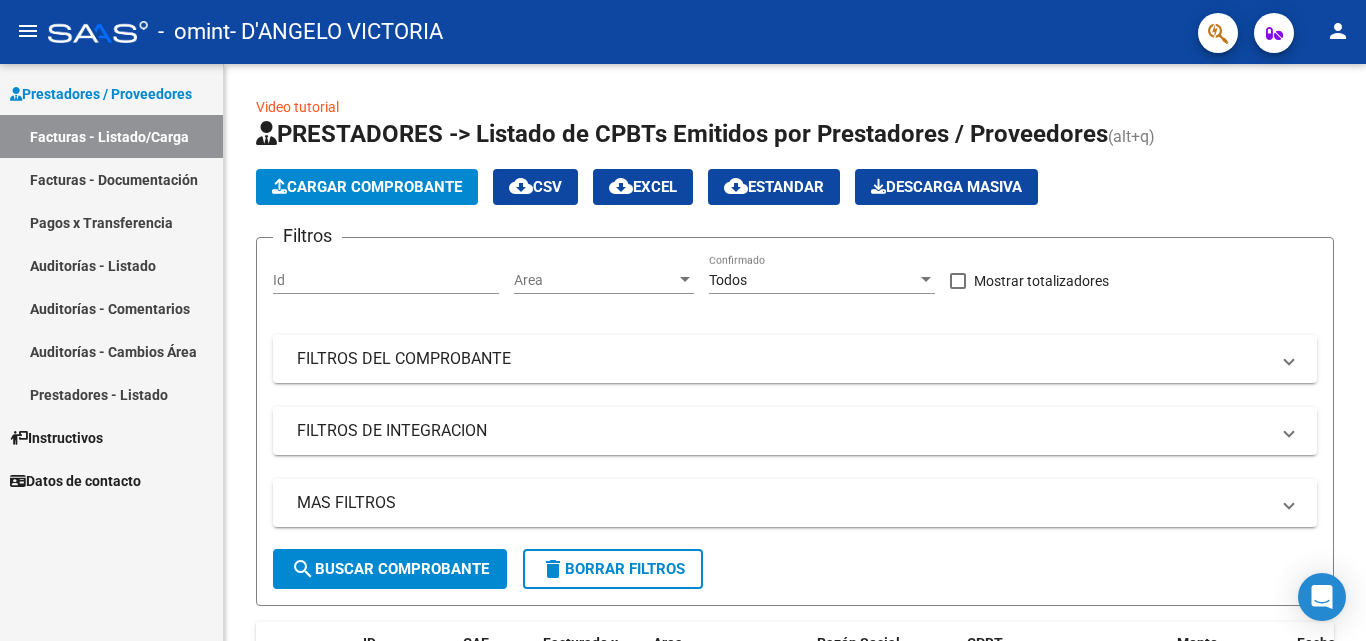 click on "Facturas - Listado/Carga" at bounding box center [111, 136] 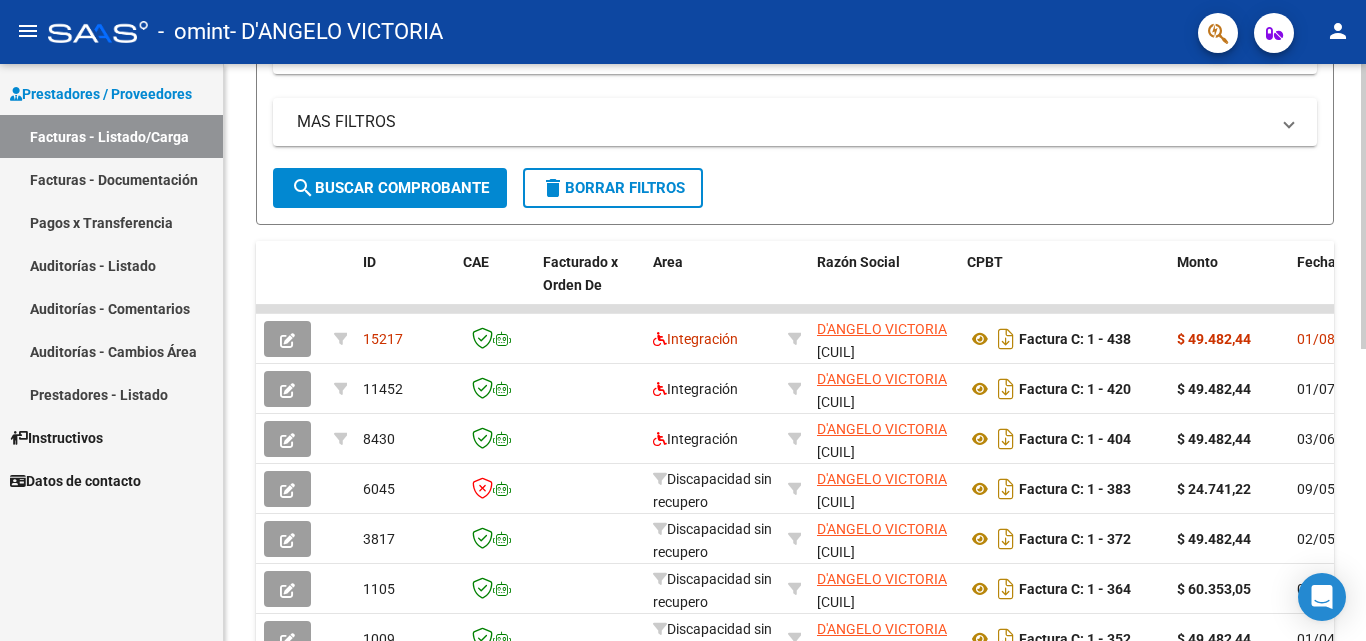 scroll, scrollTop: 449, scrollLeft: 0, axis: vertical 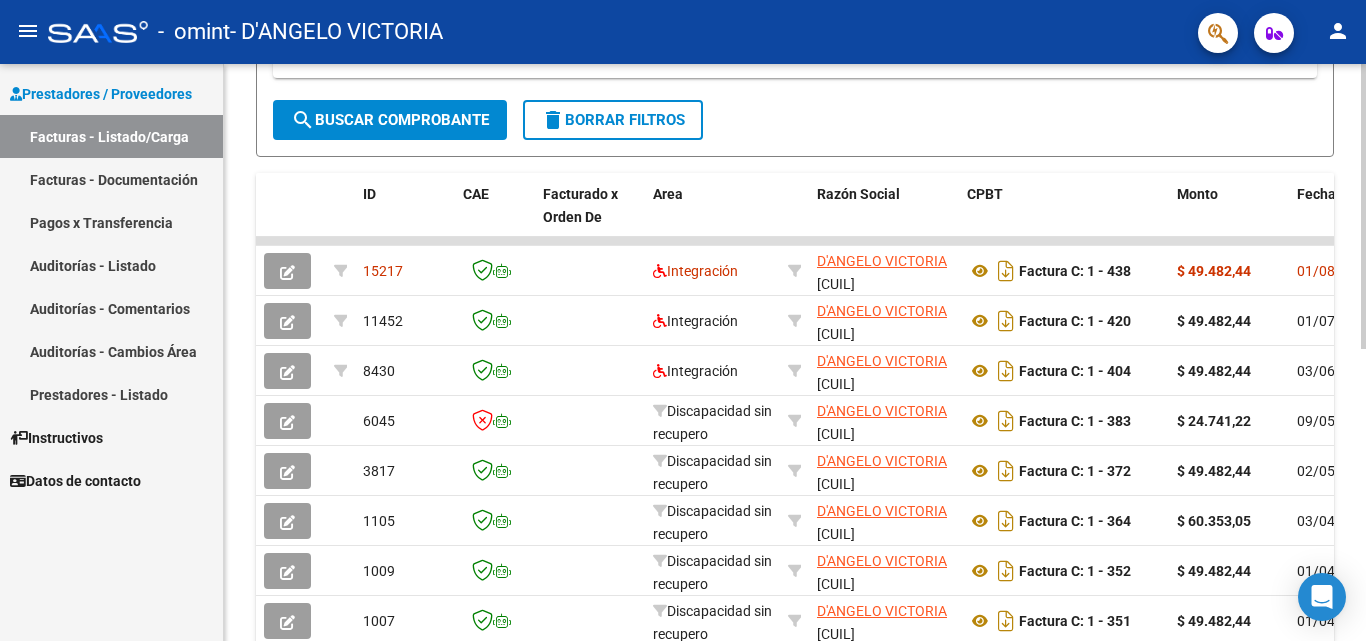 click 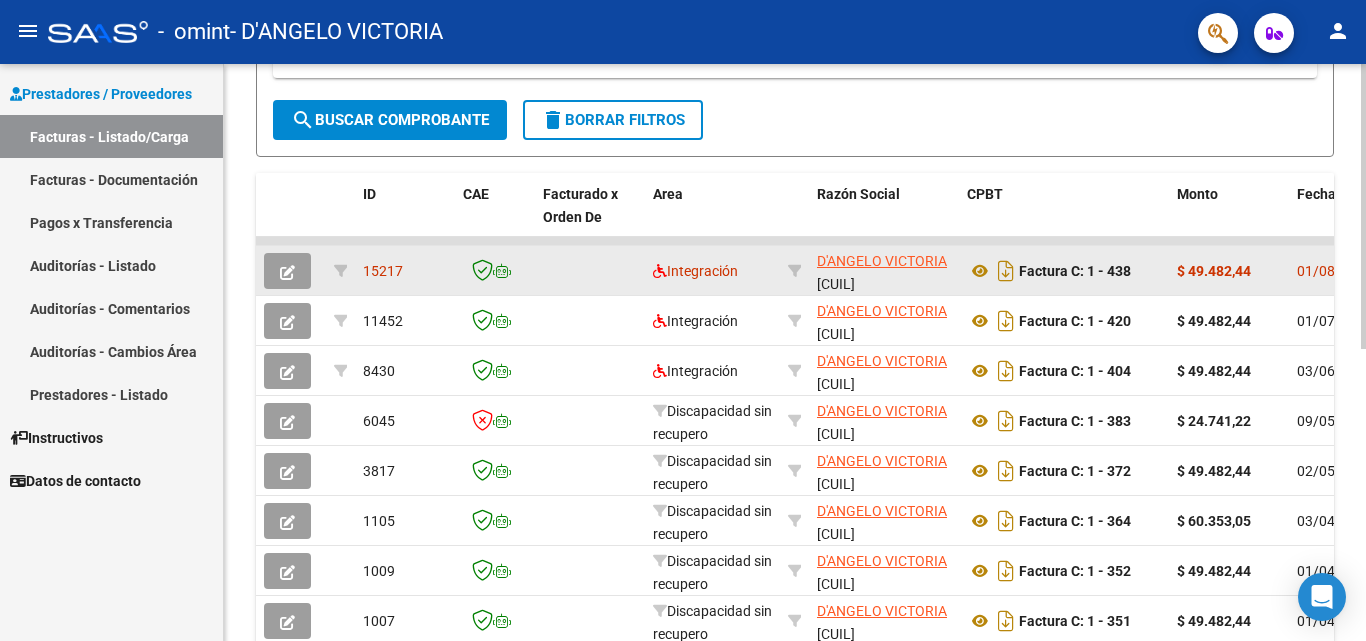 drag, startPoint x: 653, startPoint y: 240, endPoint x: 1141, endPoint y: 255, distance: 488.23047 